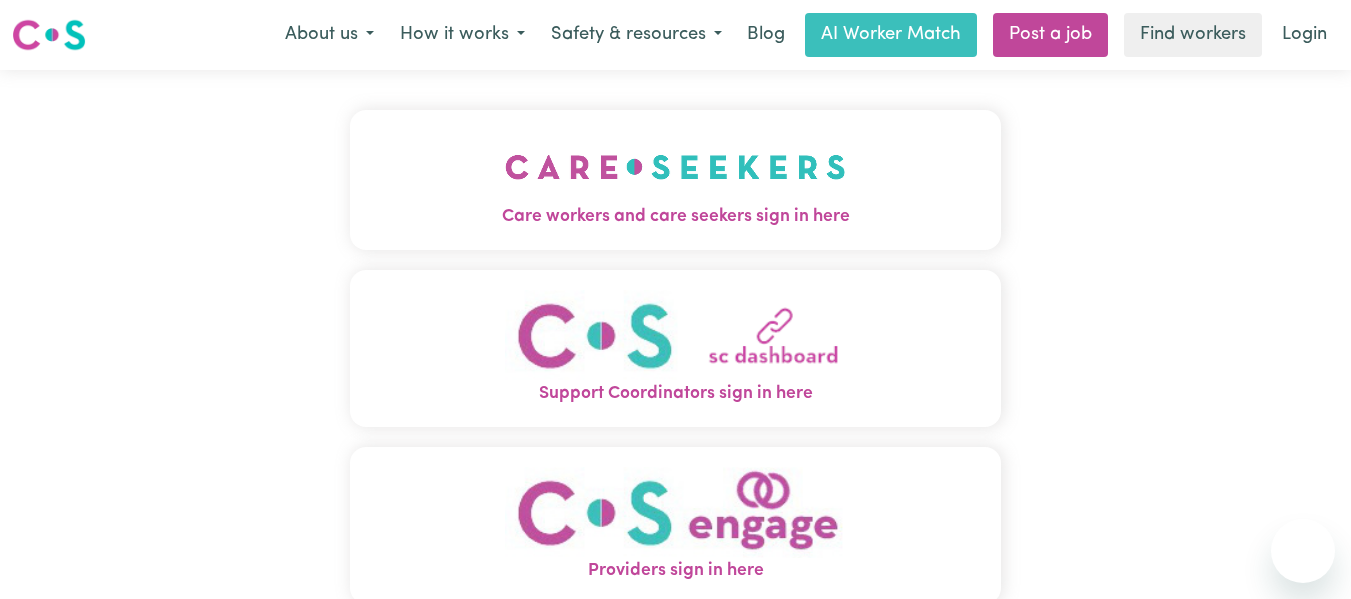 scroll, scrollTop: 0, scrollLeft: 0, axis: both 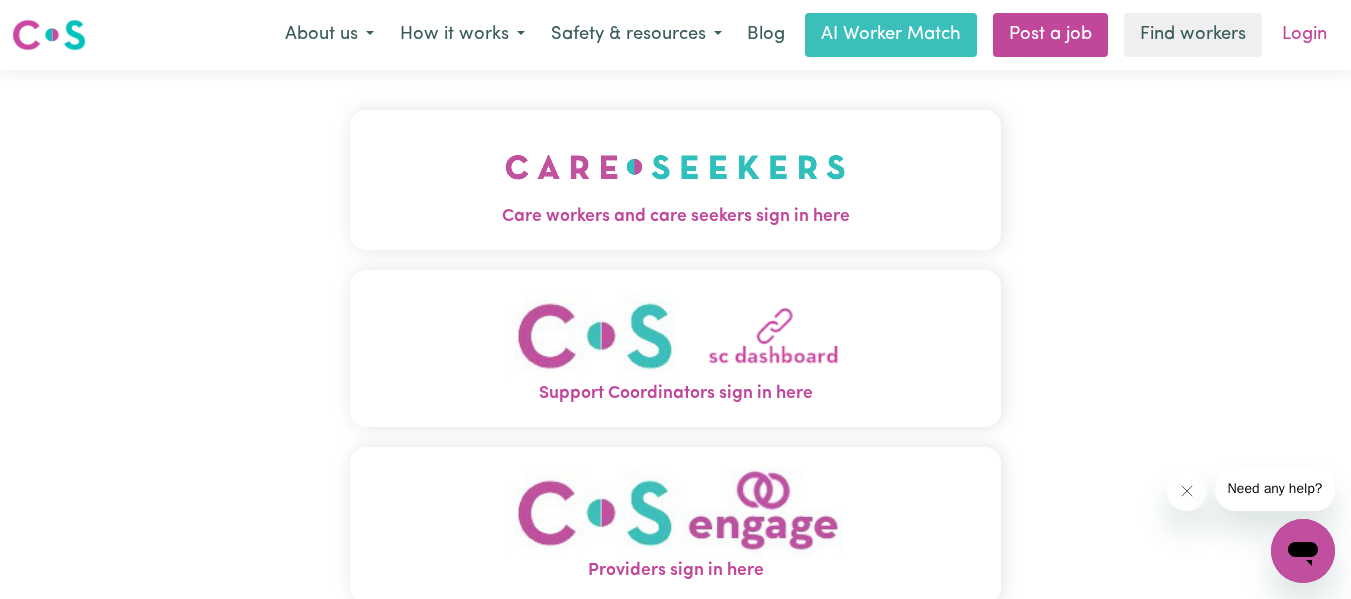 click on "Login" at bounding box center (1304, 35) 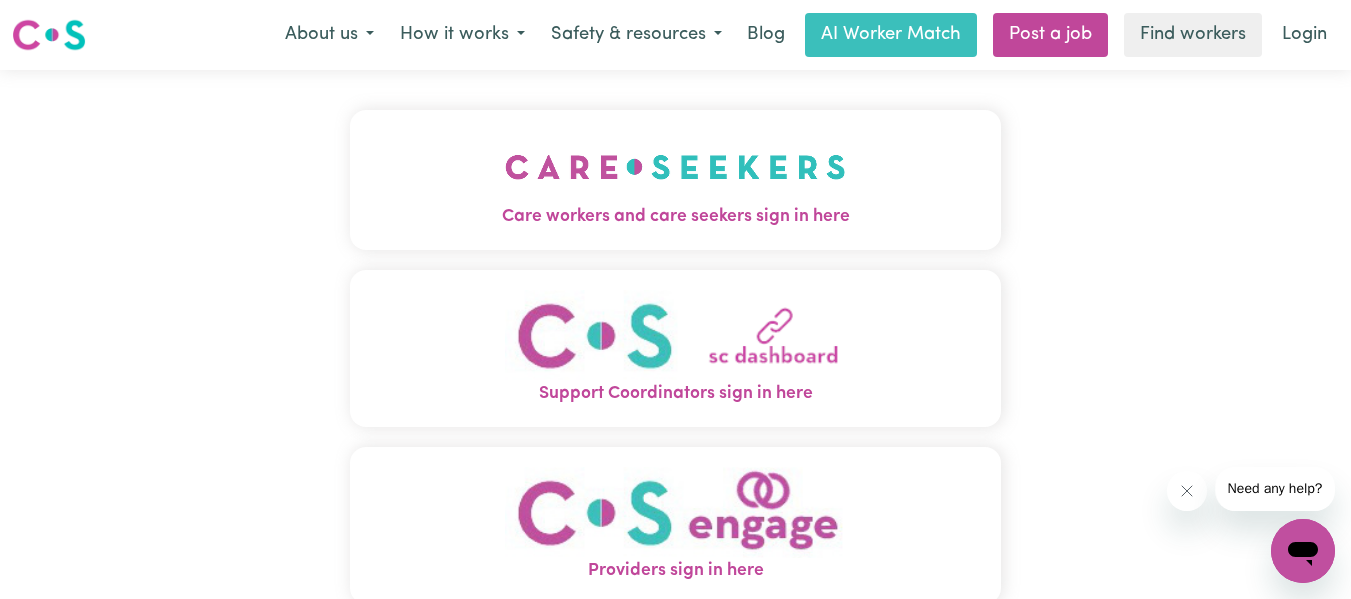 click at bounding box center [675, 167] 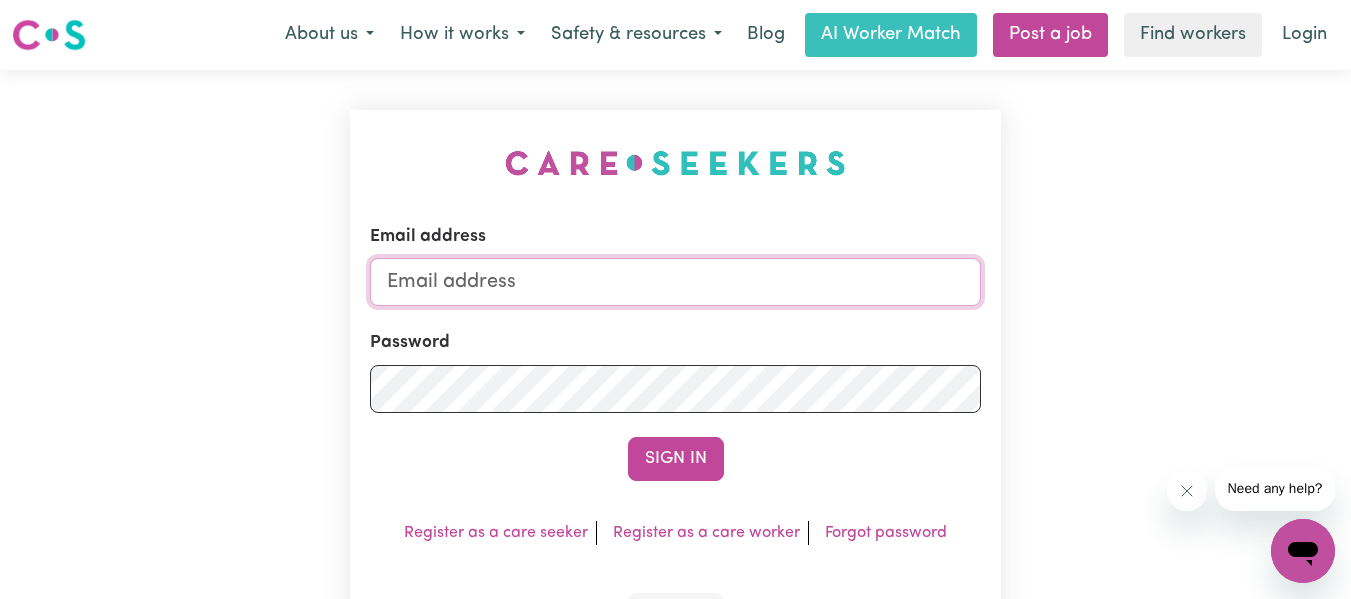 type on "[EMAIL_ADDRESS][DOMAIN_NAME]" 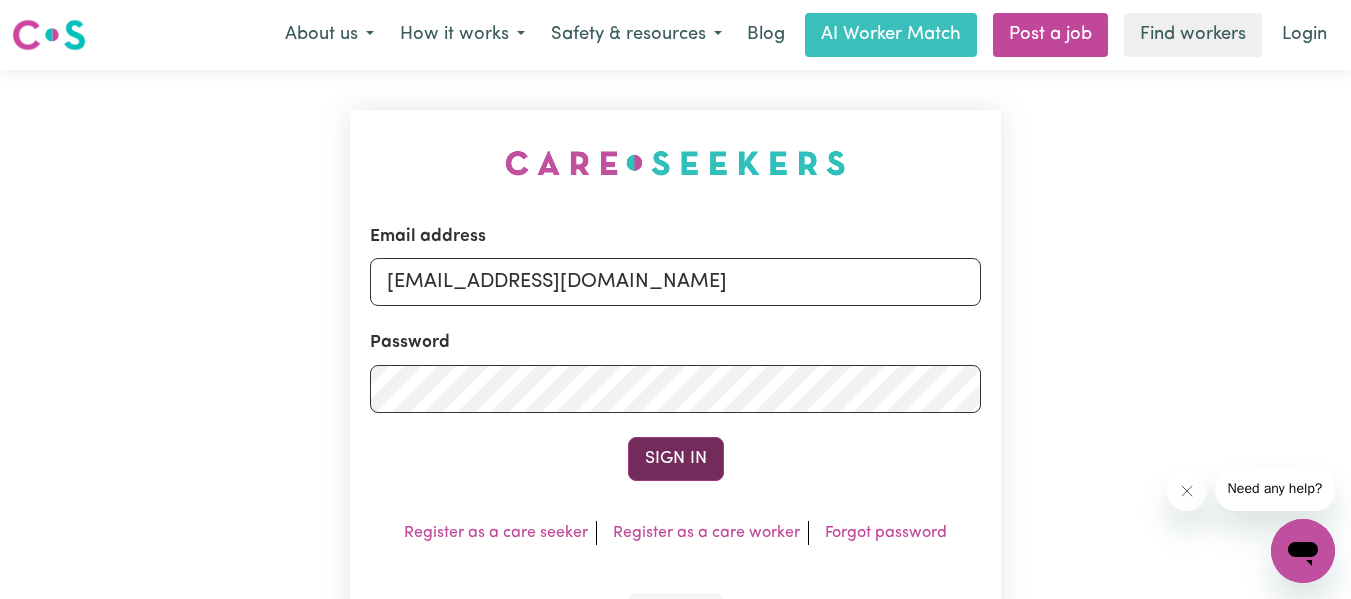 click on "Sign In" at bounding box center (676, 459) 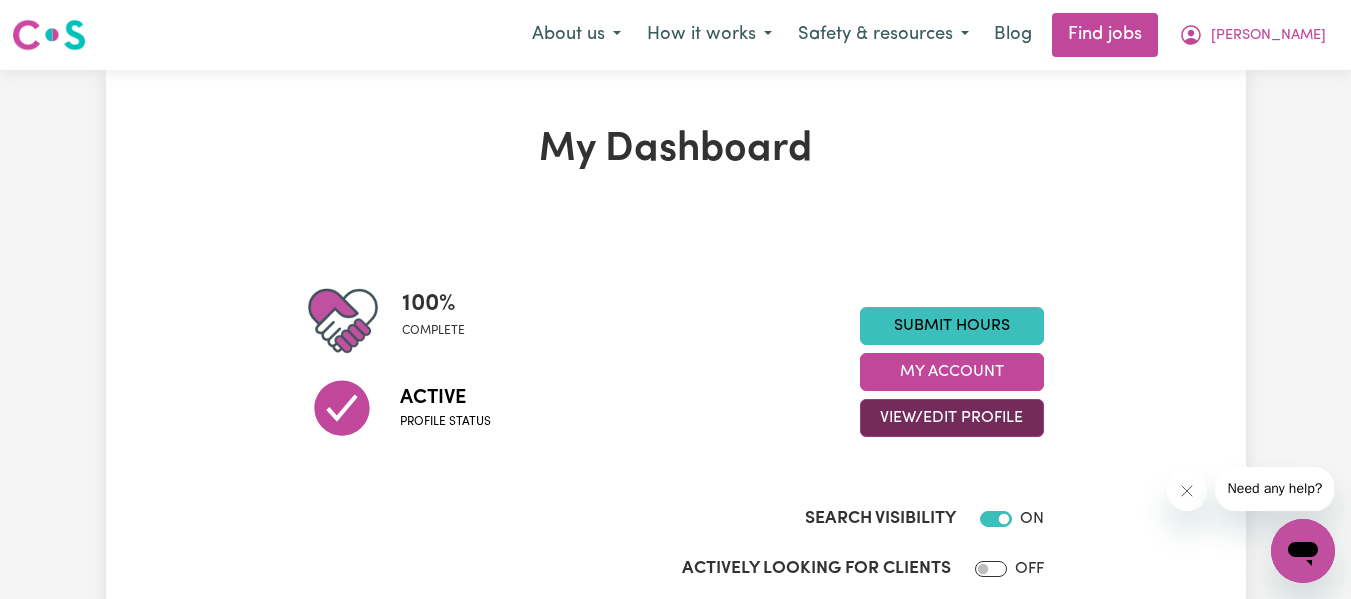 click on "View/Edit Profile" at bounding box center (952, 418) 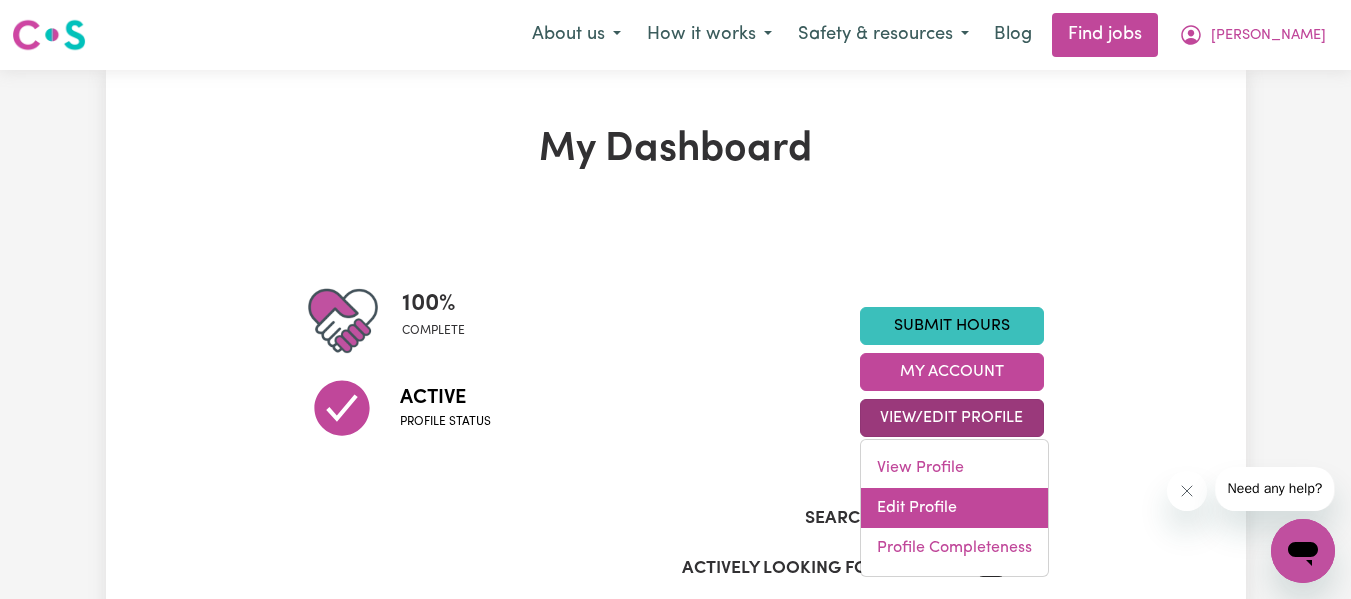 click on "Edit Profile" at bounding box center (954, 508) 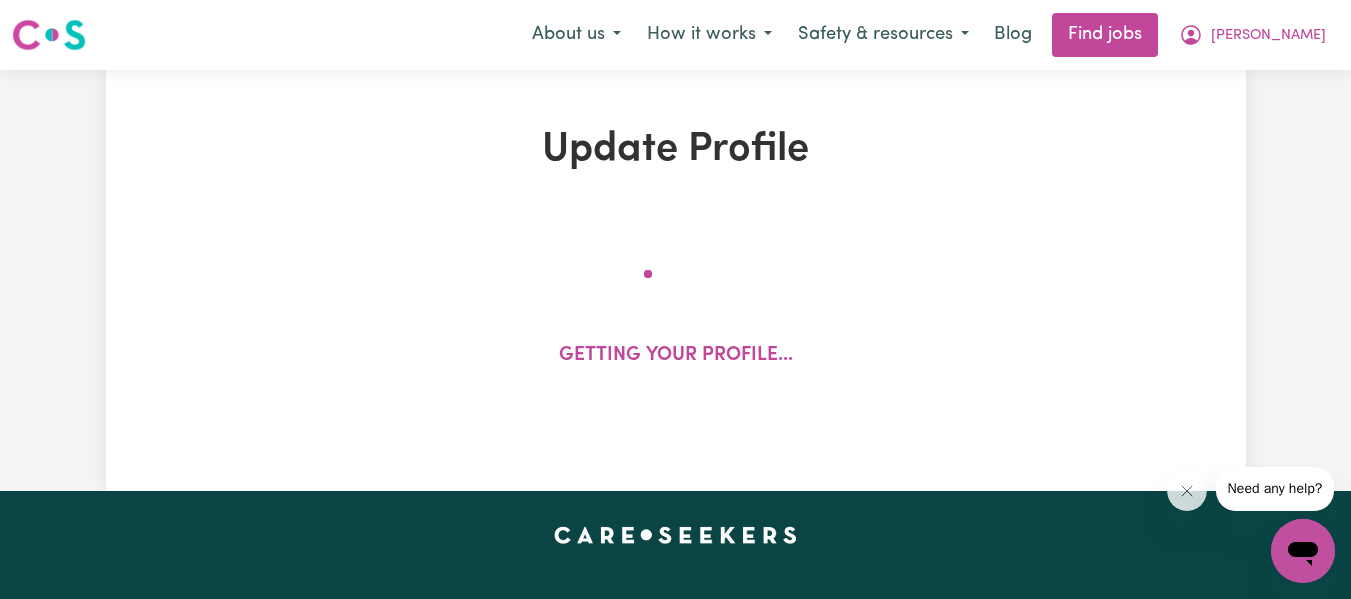 select on "[DEMOGRAPHIC_DATA]" 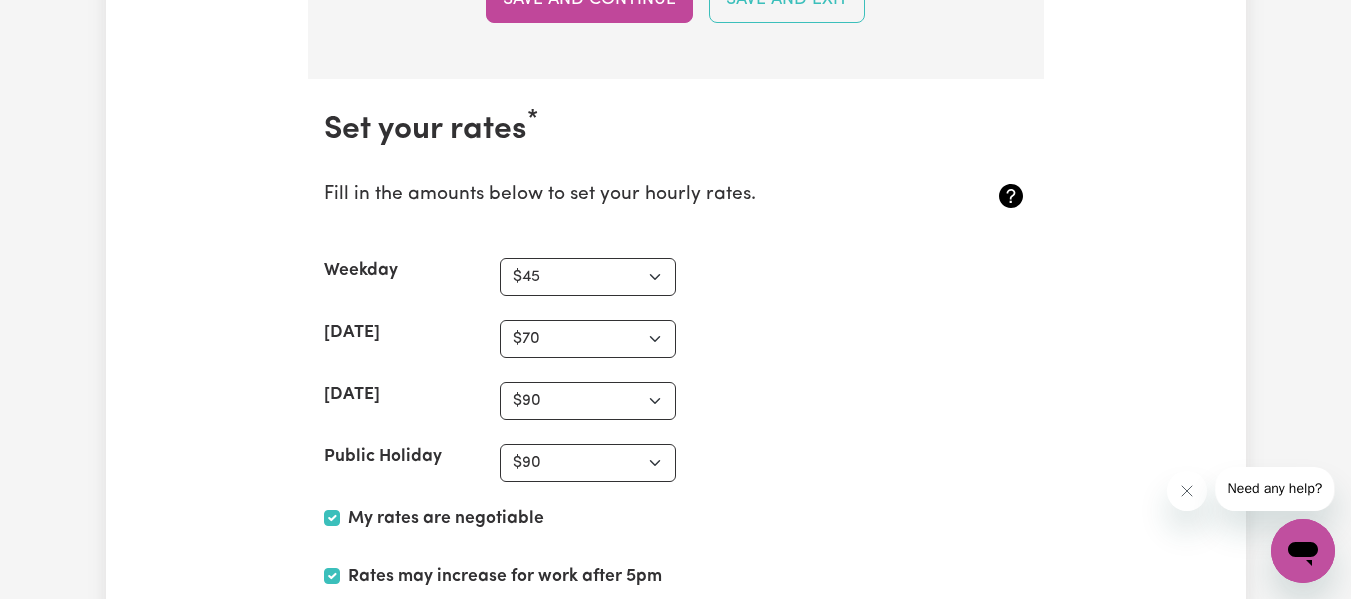 scroll, scrollTop: 4904, scrollLeft: 0, axis: vertical 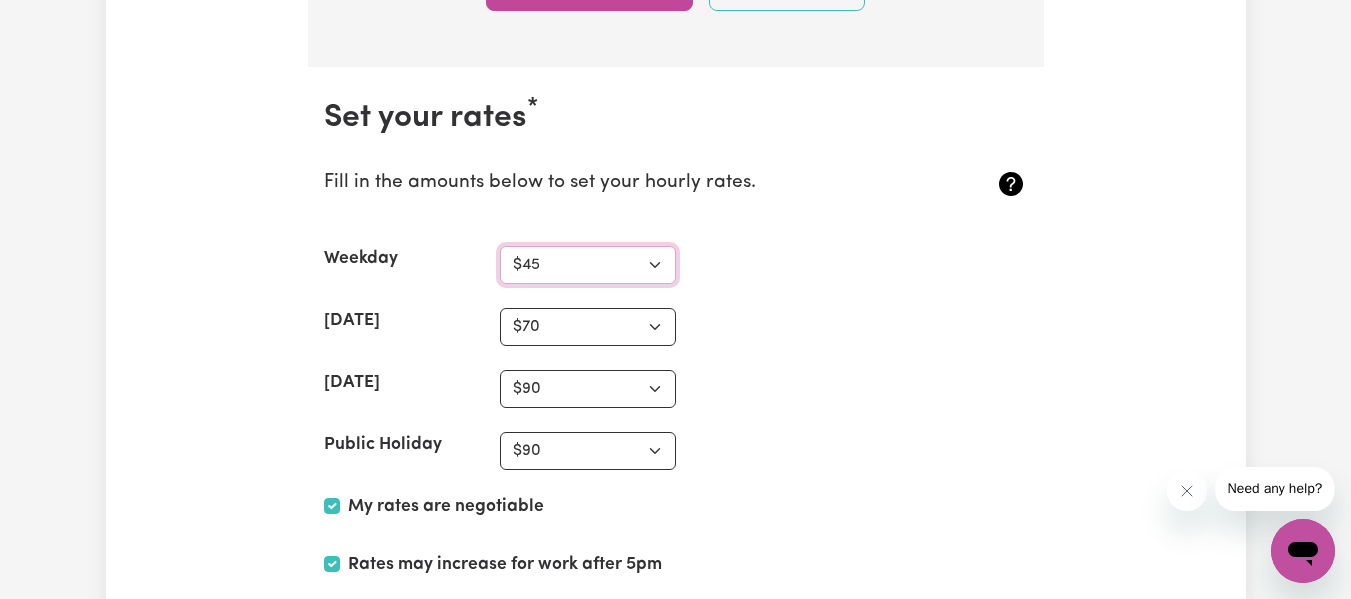 click on "N/A $37 $38 $39 $40 $41 $42 $43 $44 $45 $46 $47 $48 $49 $50 $51 $52 $53 $54 $55 $56 $57 $58 $59 $60 $61 $62 $63 $64 $65 $66 $67 $68 $69 $70 $71 $72 $73 $74 $75 $76 $77 $78 $79 $80 $81 $82 $83 $84 $85 $86 $87 $88 $89 $90 $91 $92 $93 $94 $95 $96 $97 $98 $99 $100 $101 $102 $103 $104 $105 $106 $107 $108 $109 $110 $111 $112 $113 $114 $115 $116 $117 $118 $119 $120 $121 $122 $123 $124 $125 $126 $127 $128 $129 $130 $131 $132 $133 $134 $135 $136 $137 $138 $139 $140 $141 $142 $143 $144 $145 $146 $147 $148 $149 $150 $151 $152 $153 $154 $155 $156 $157 $158 $159 $160 $161 $162" at bounding box center [588, 265] 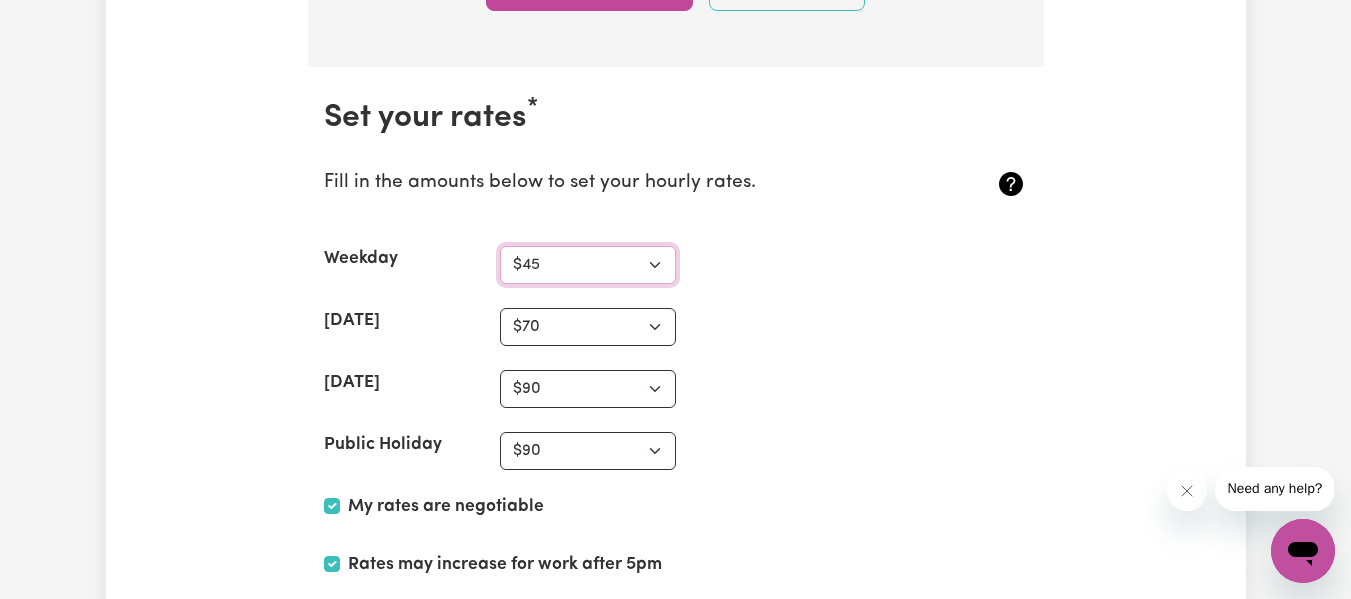 select on "50" 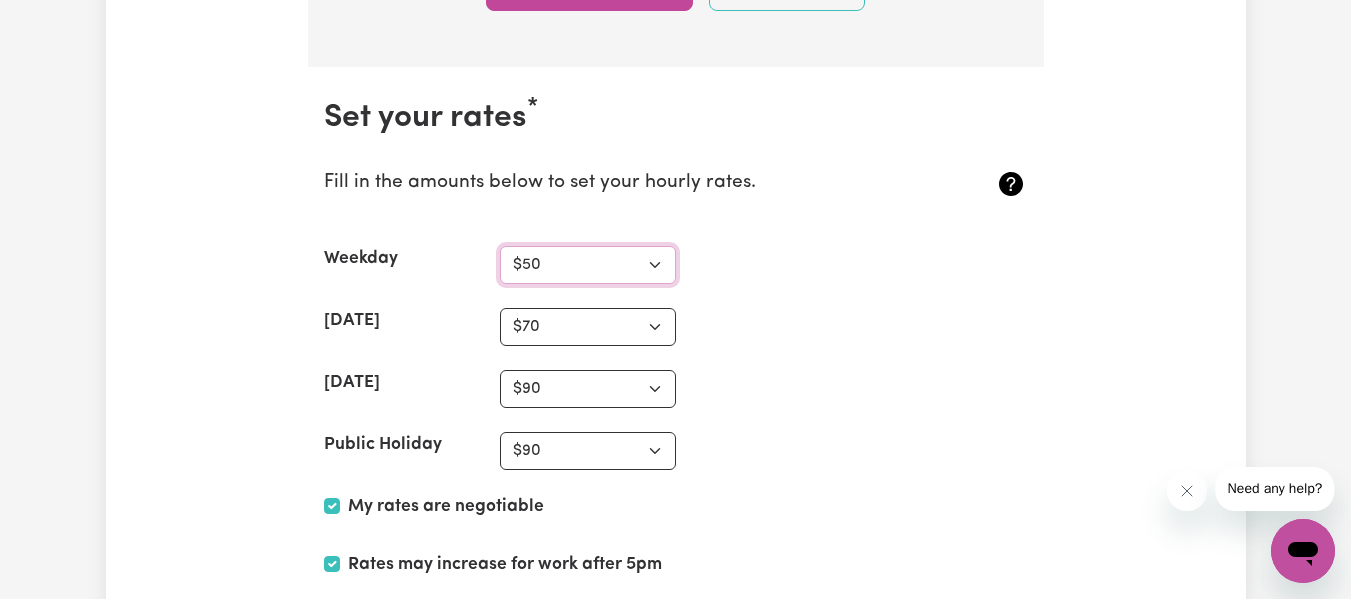 click on "N/A $37 $38 $39 $40 $41 $42 $43 $44 $45 $46 $47 $48 $49 $50 $51 $52 $53 $54 $55 $56 $57 $58 $59 $60 $61 $62 $63 $64 $65 $66 $67 $68 $69 $70 $71 $72 $73 $74 $75 $76 $77 $78 $79 $80 $81 $82 $83 $84 $85 $86 $87 $88 $89 $90 $91 $92 $93 $94 $95 $96 $97 $98 $99 $100 $101 $102 $103 $104 $105 $106 $107 $108 $109 $110 $111 $112 $113 $114 $115 $116 $117 $118 $119 $120 $121 $122 $123 $124 $125 $126 $127 $128 $129 $130 $131 $132 $133 $134 $135 $136 $137 $138 $139 $140 $141 $142 $143 $144 $145 $146 $147 $148 $149 $150 $151 $152 $153 $154 $155 $156 $157 $158 $159 $160 $161 $162" at bounding box center [588, 265] 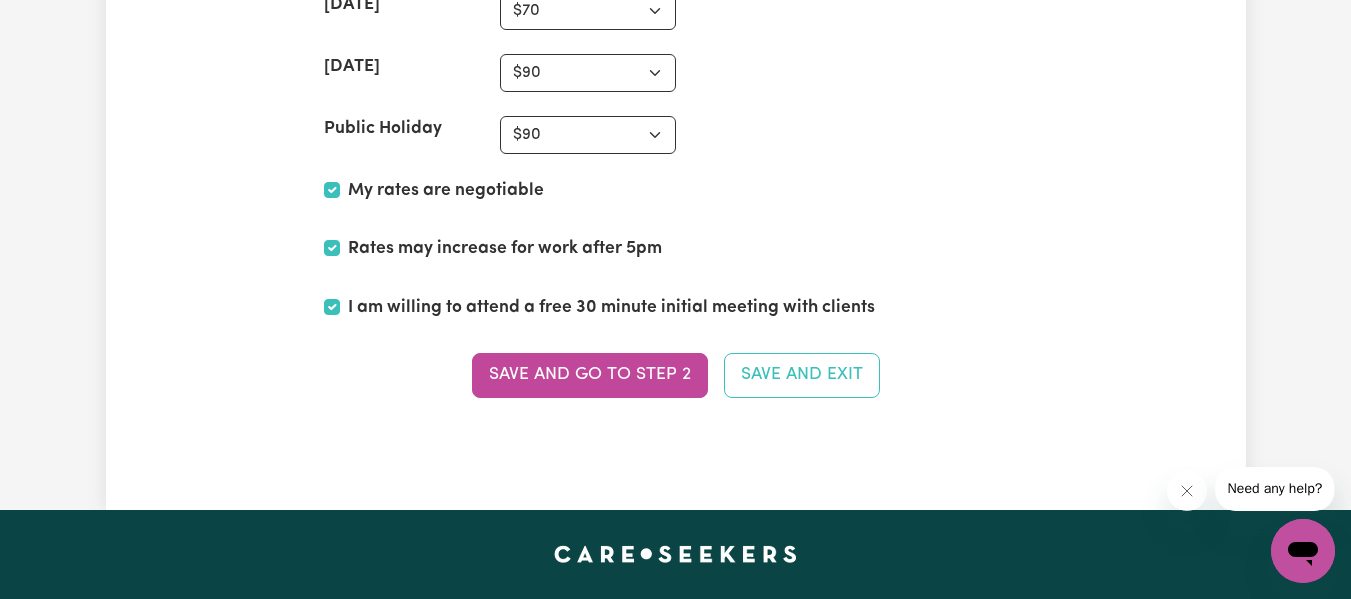 scroll, scrollTop: 5266, scrollLeft: 0, axis: vertical 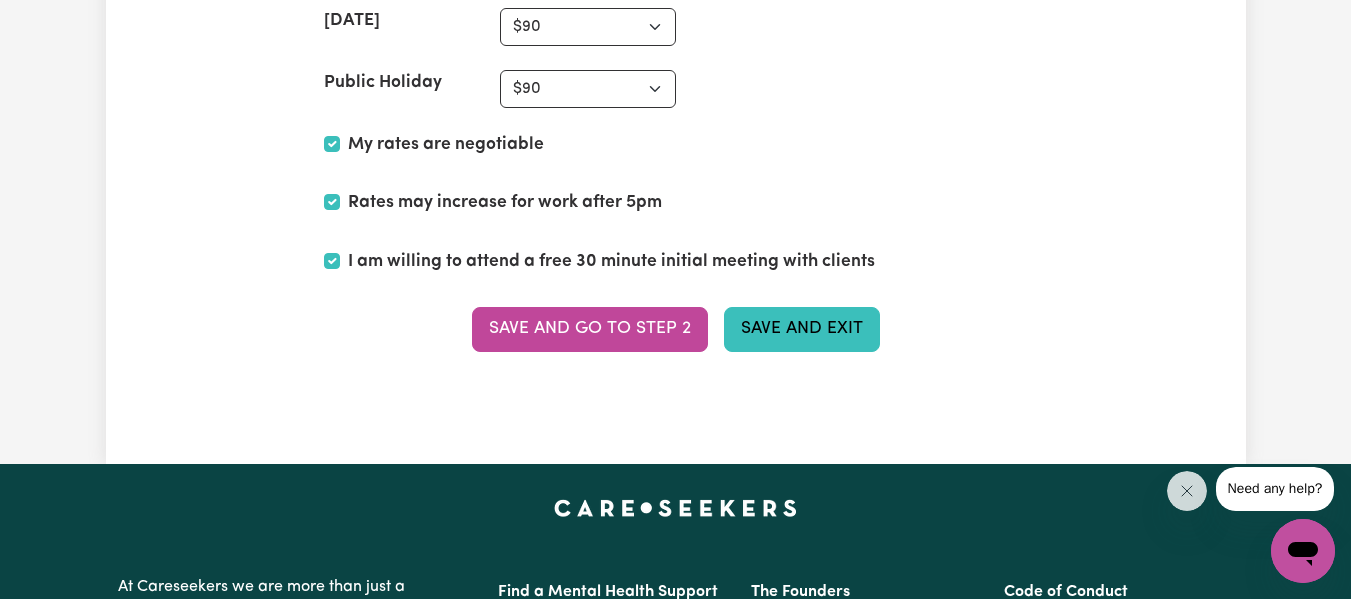 click on "Save and Exit" at bounding box center [802, 329] 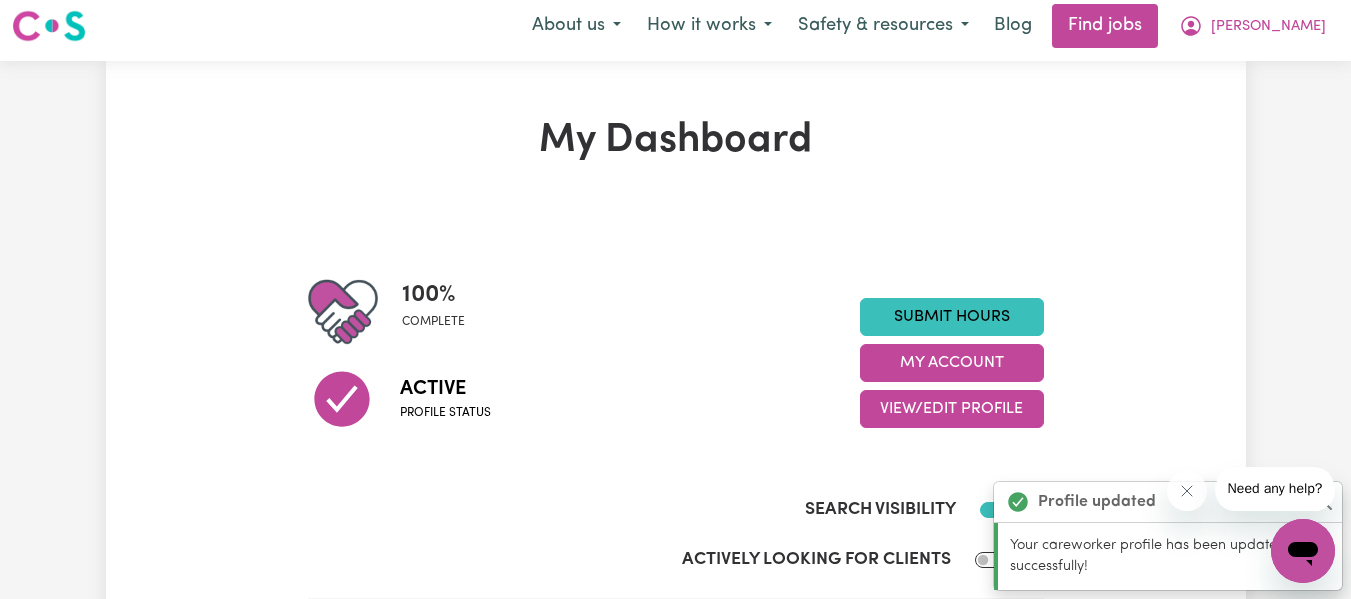 scroll, scrollTop: 0, scrollLeft: 0, axis: both 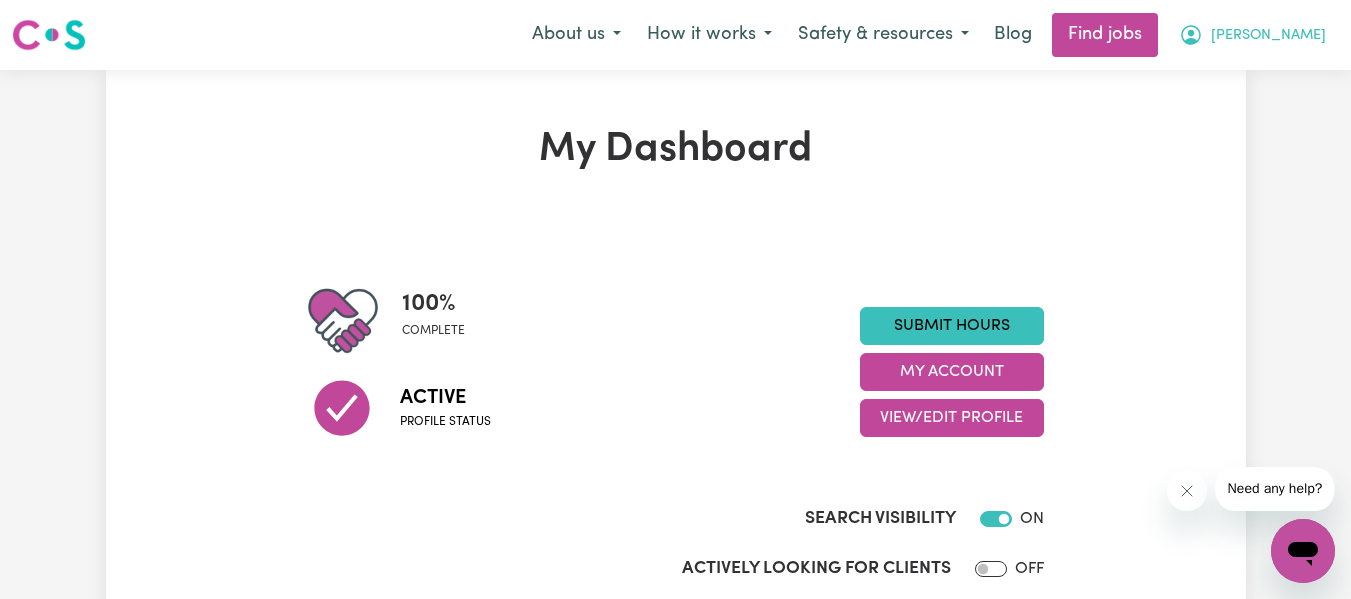 click on "[PERSON_NAME]" at bounding box center (1268, 36) 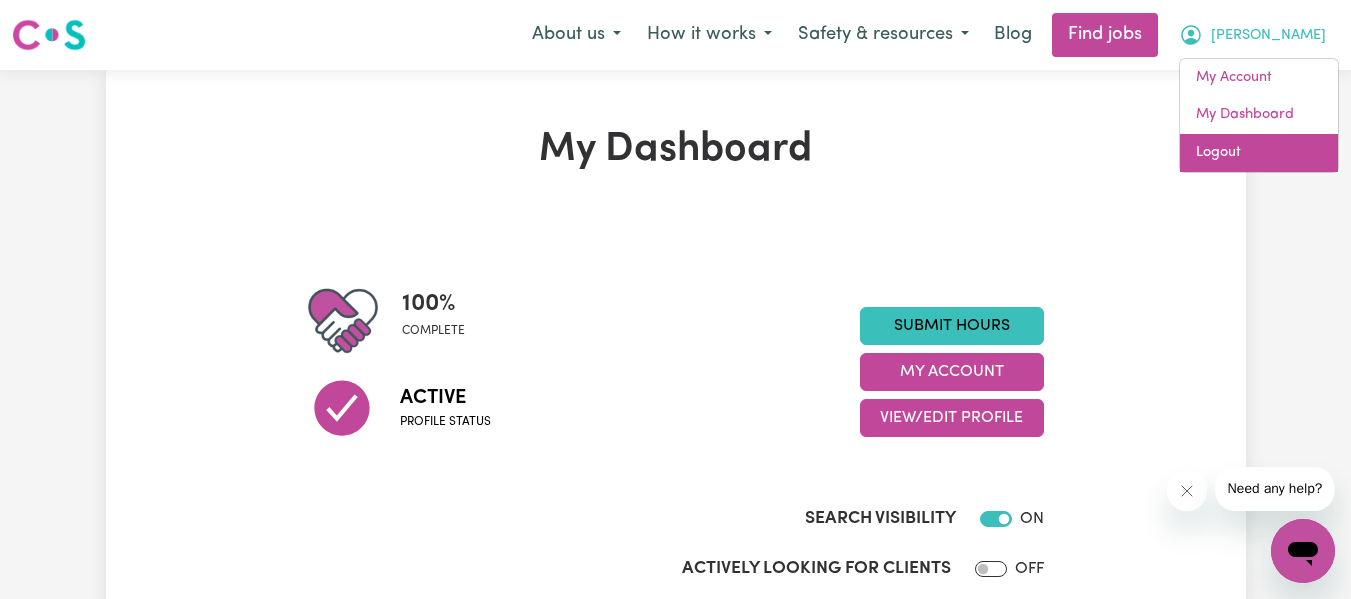 click on "Logout" at bounding box center [1259, 153] 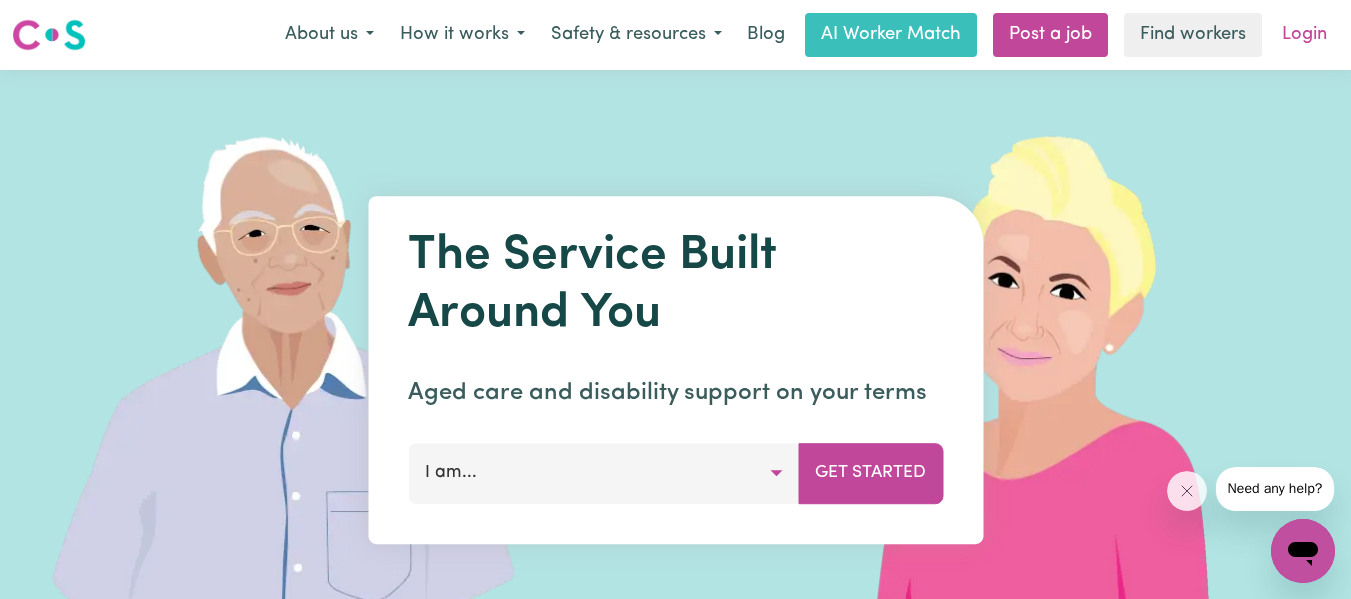 click on "Login" at bounding box center [1304, 35] 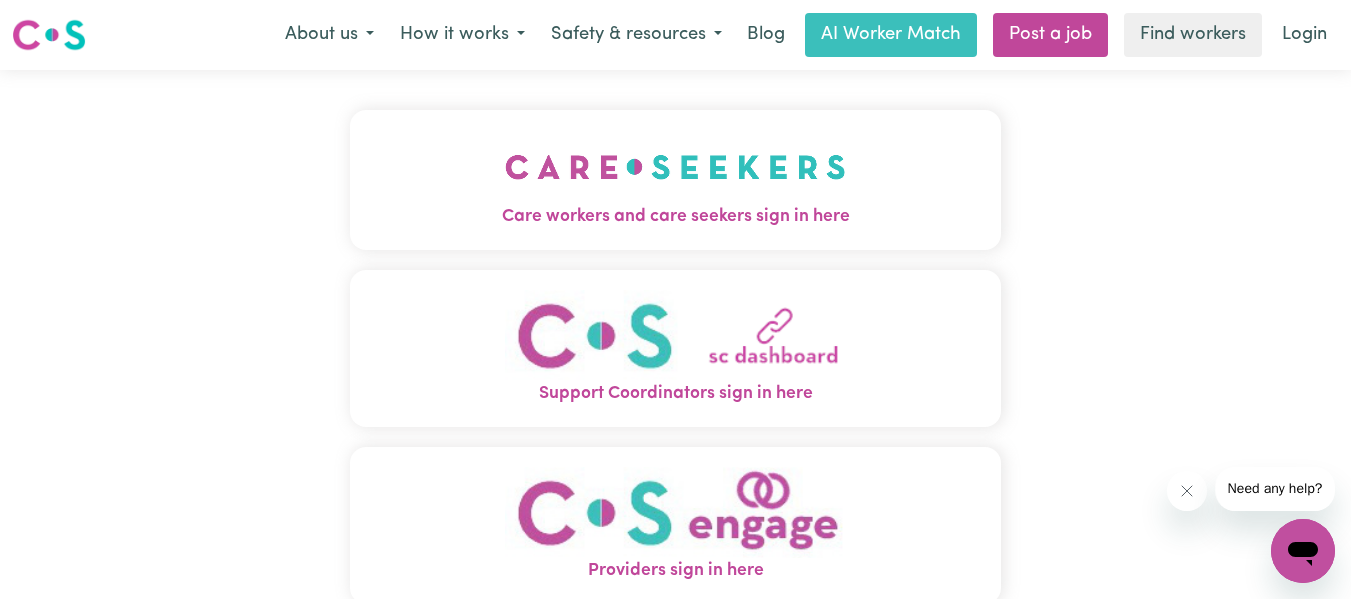 click at bounding box center (675, 167) 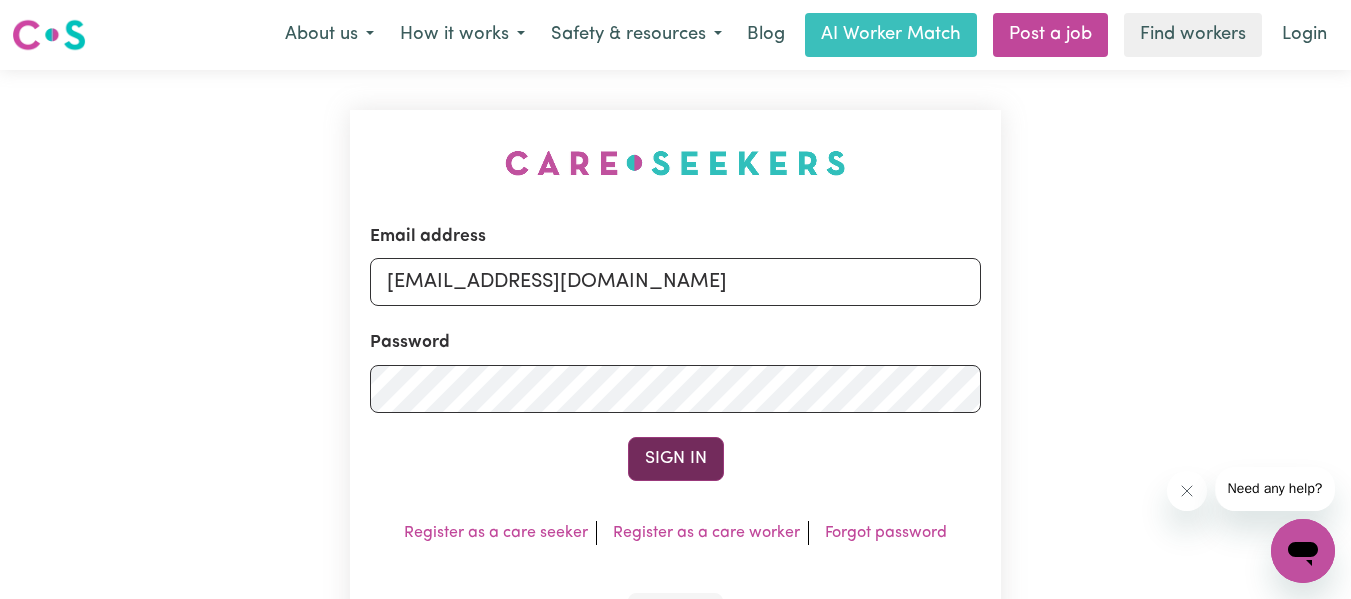 click on "Sign In" at bounding box center (676, 459) 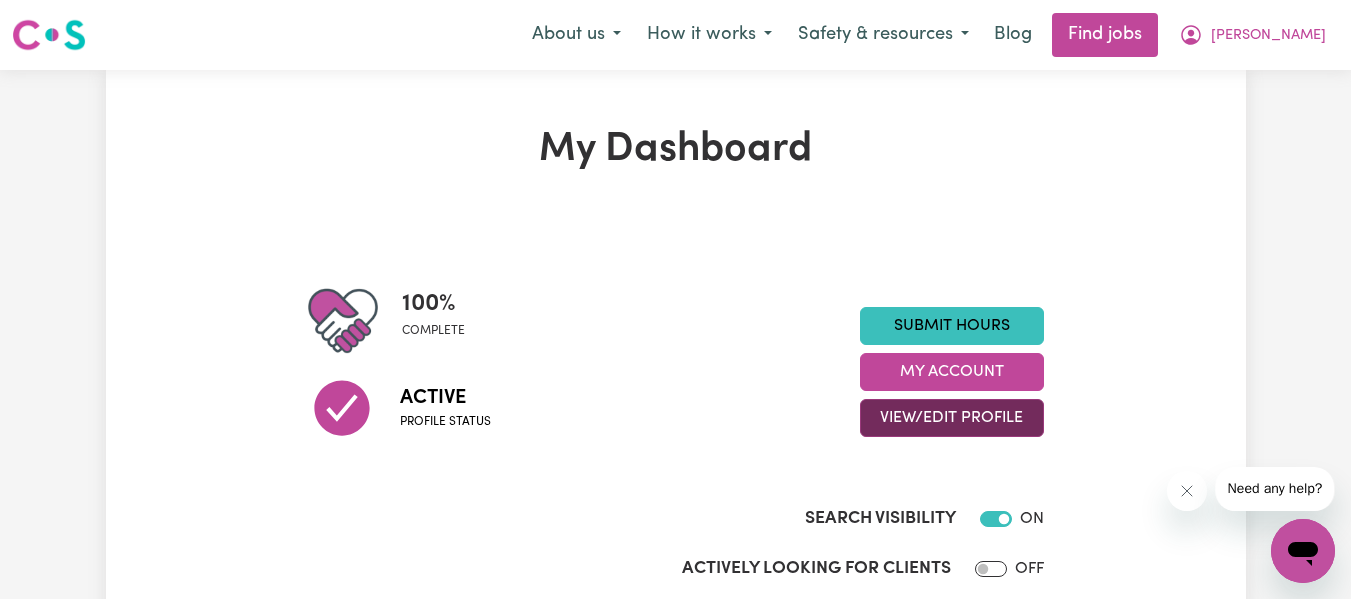 click on "View/Edit Profile" at bounding box center [952, 418] 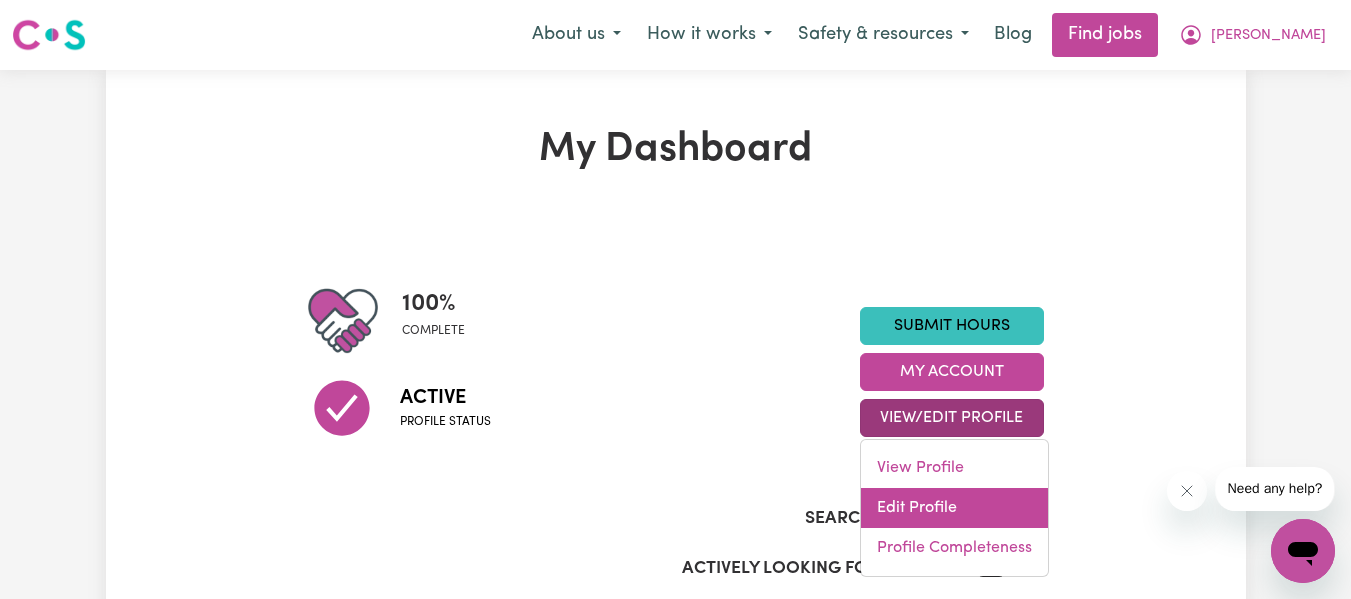click on "Edit Profile" at bounding box center (954, 508) 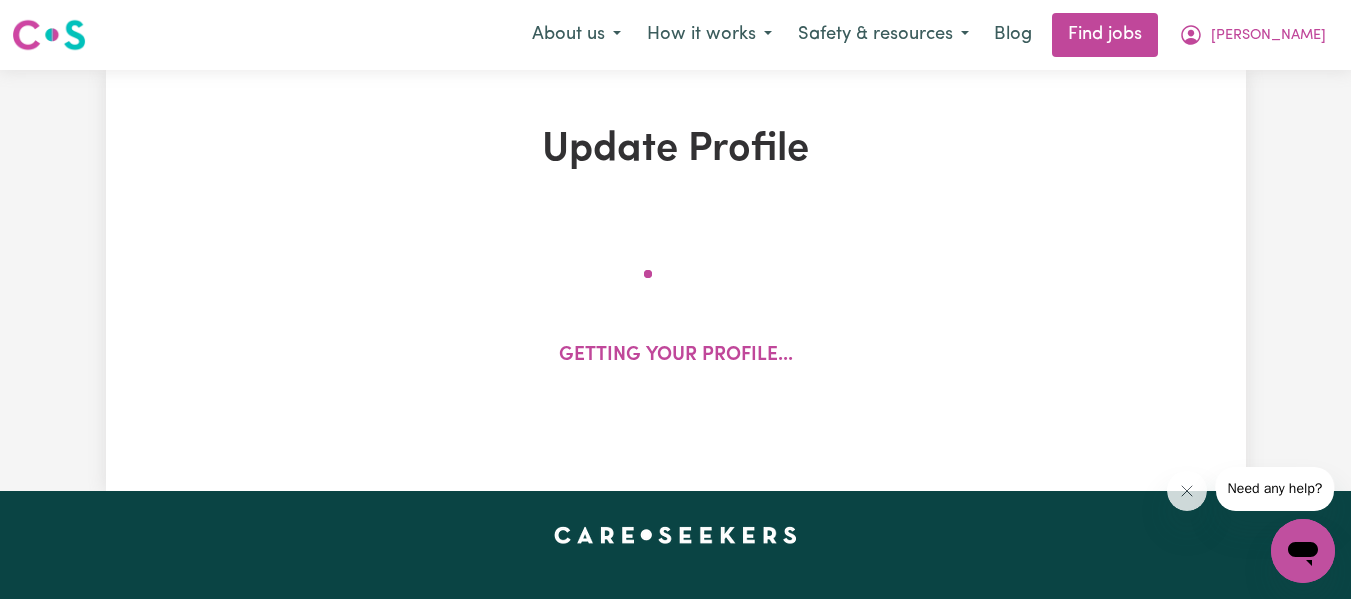 select on "[DEMOGRAPHIC_DATA]" 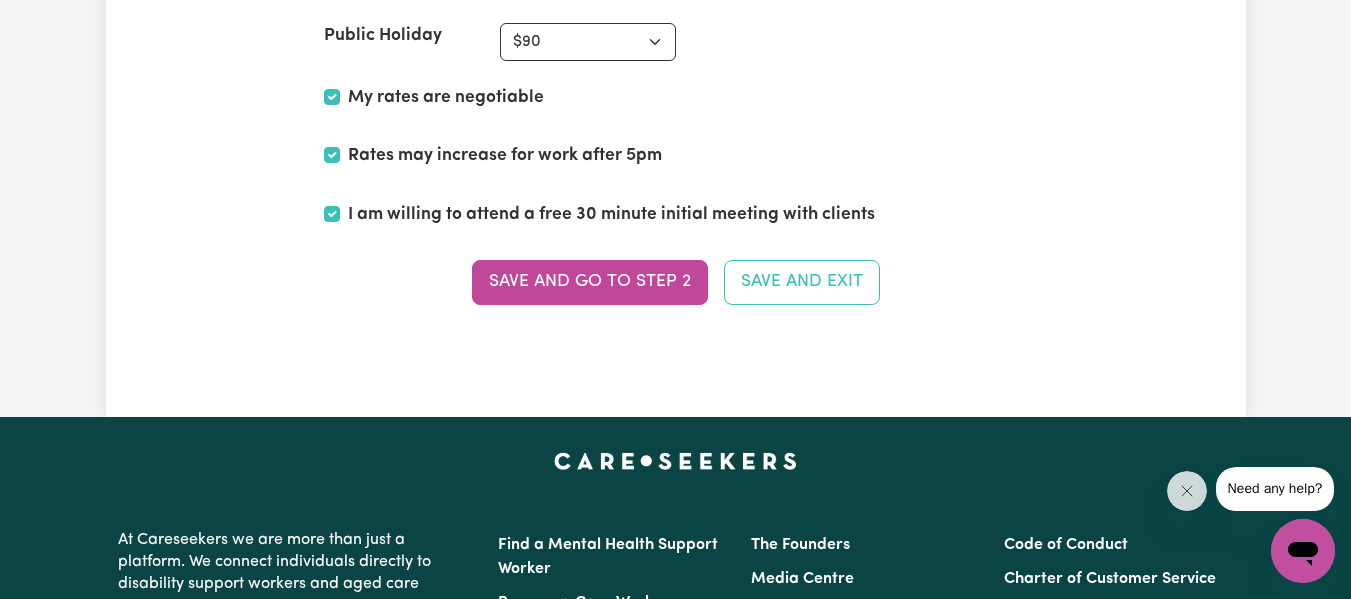 scroll, scrollTop: 5325, scrollLeft: 0, axis: vertical 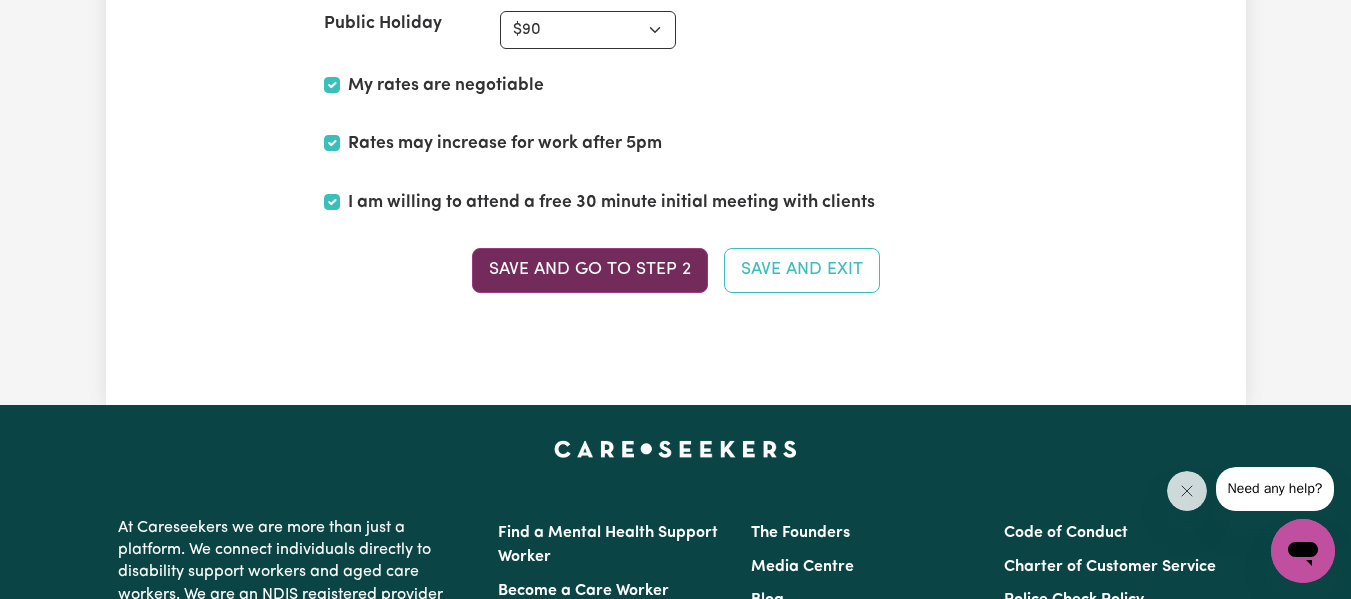 click on "Save and go to Step 2" at bounding box center [590, 270] 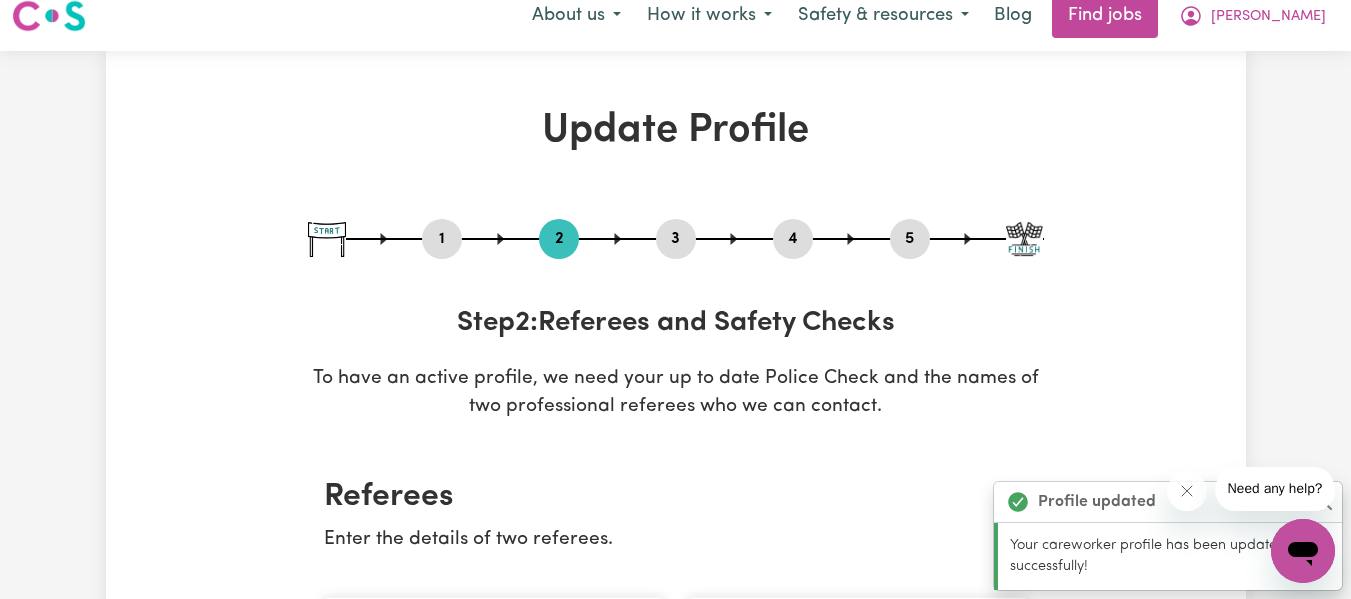 scroll, scrollTop: 0, scrollLeft: 0, axis: both 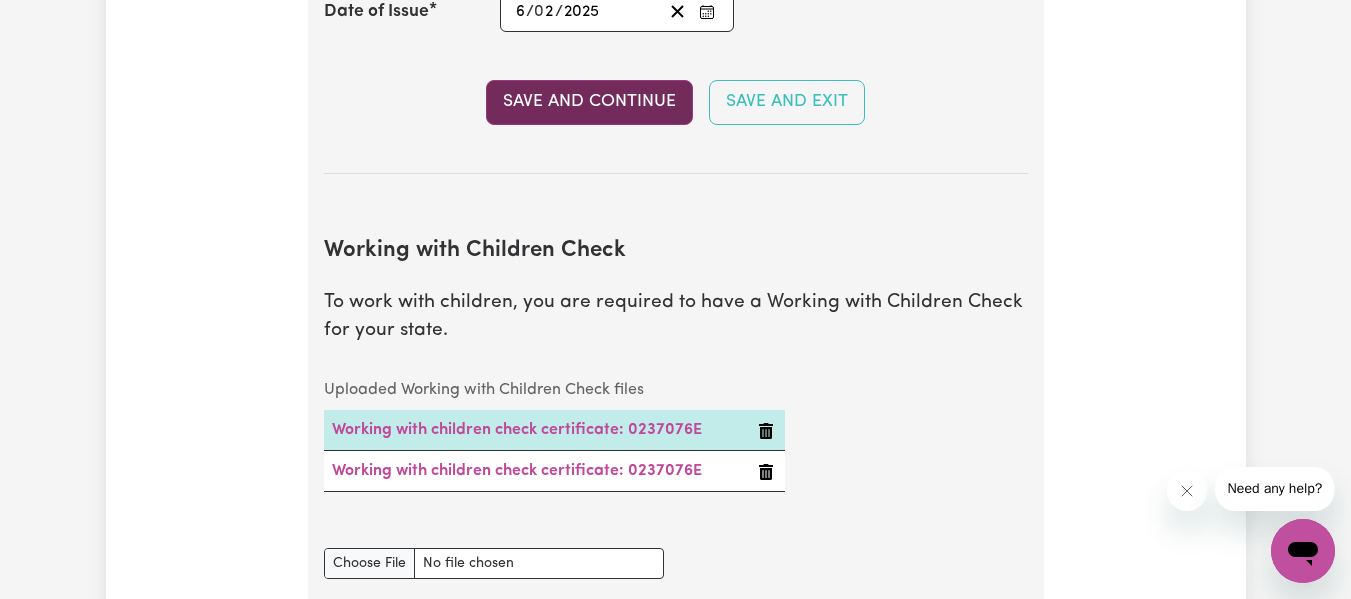 click on "Save and Continue" at bounding box center (589, 102) 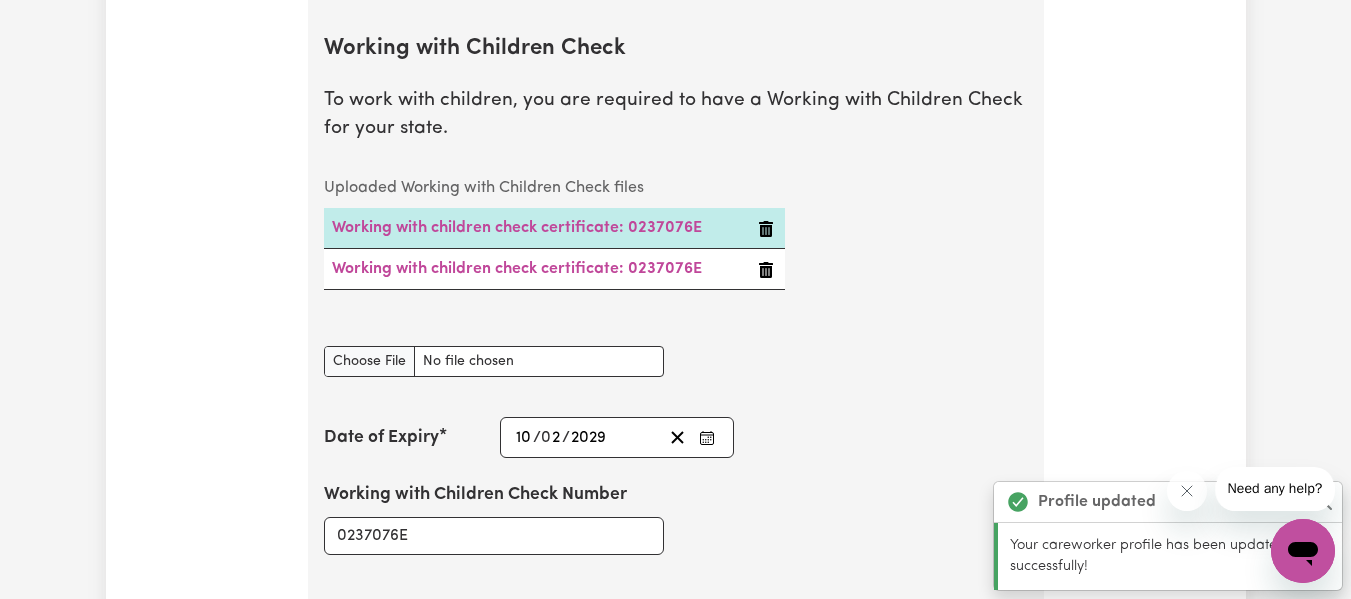 scroll, scrollTop: 2031, scrollLeft: 0, axis: vertical 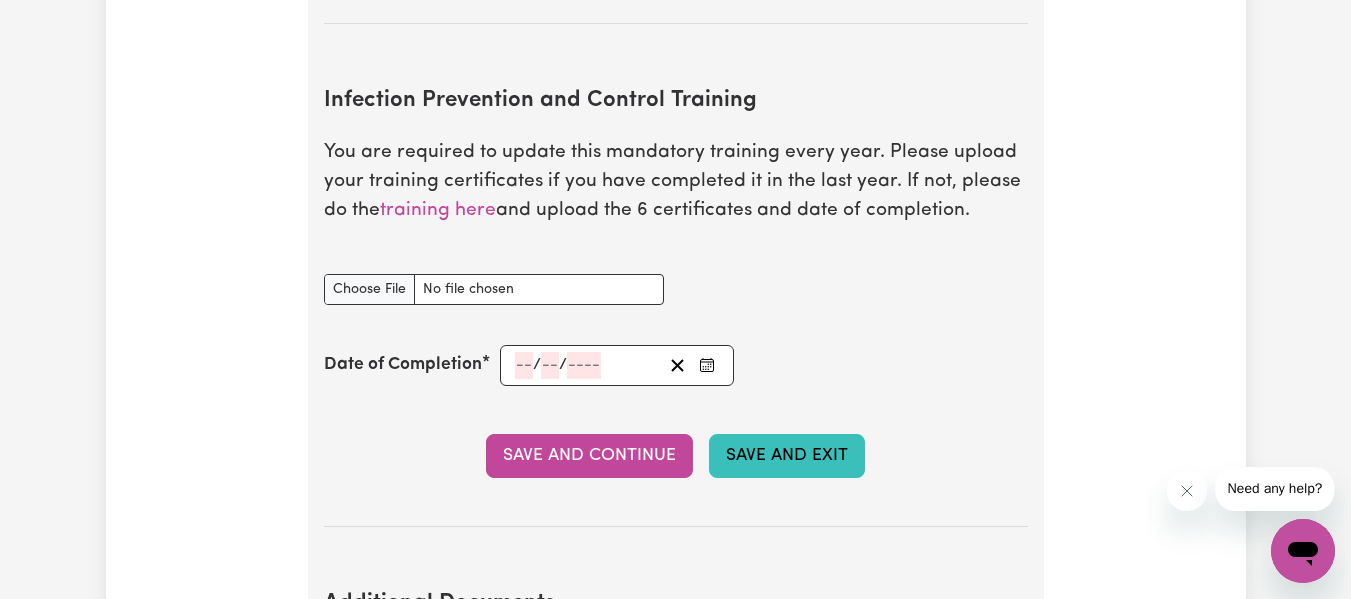 click on "Save and Exit" at bounding box center (787, 456) 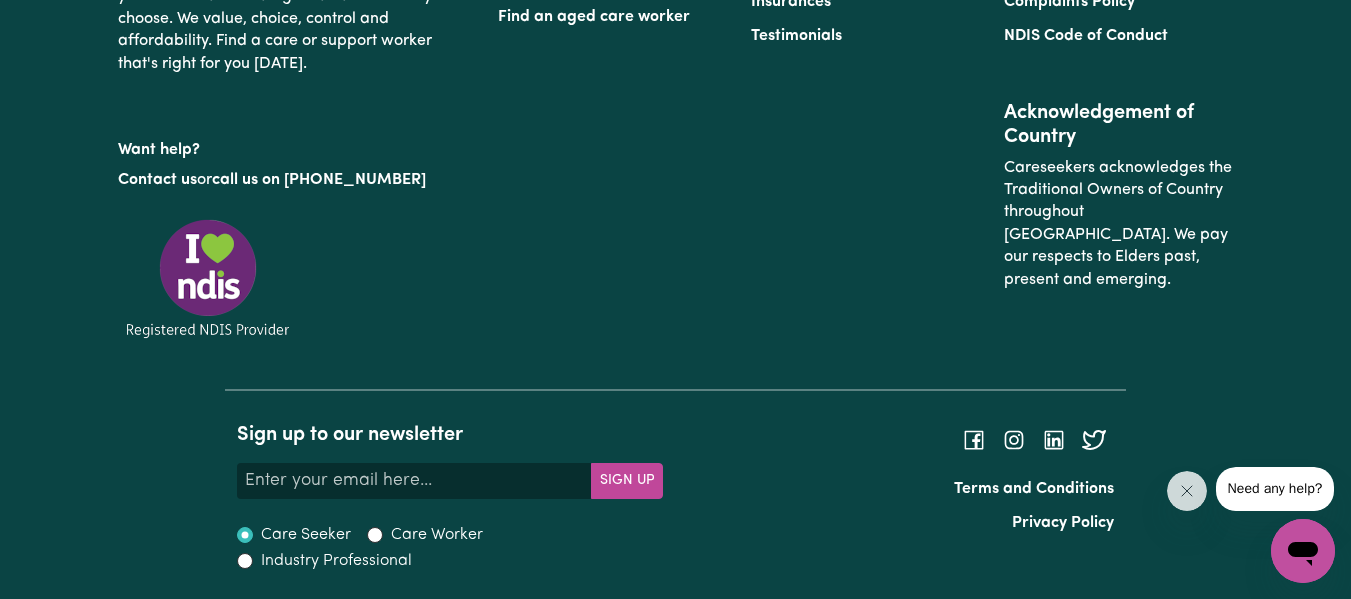 scroll, scrollTop: 2345, scrollLeft: 0, axis: vertical 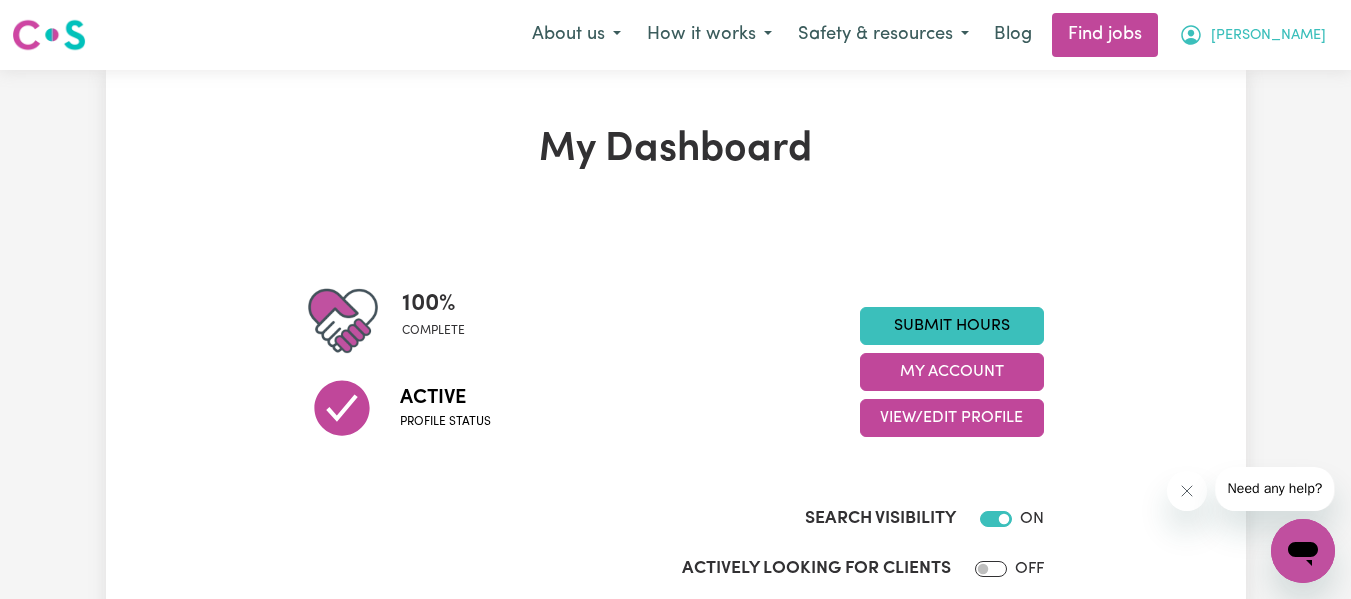 click on "[PERSON_NAME]" at bounding box center [1268, 36] 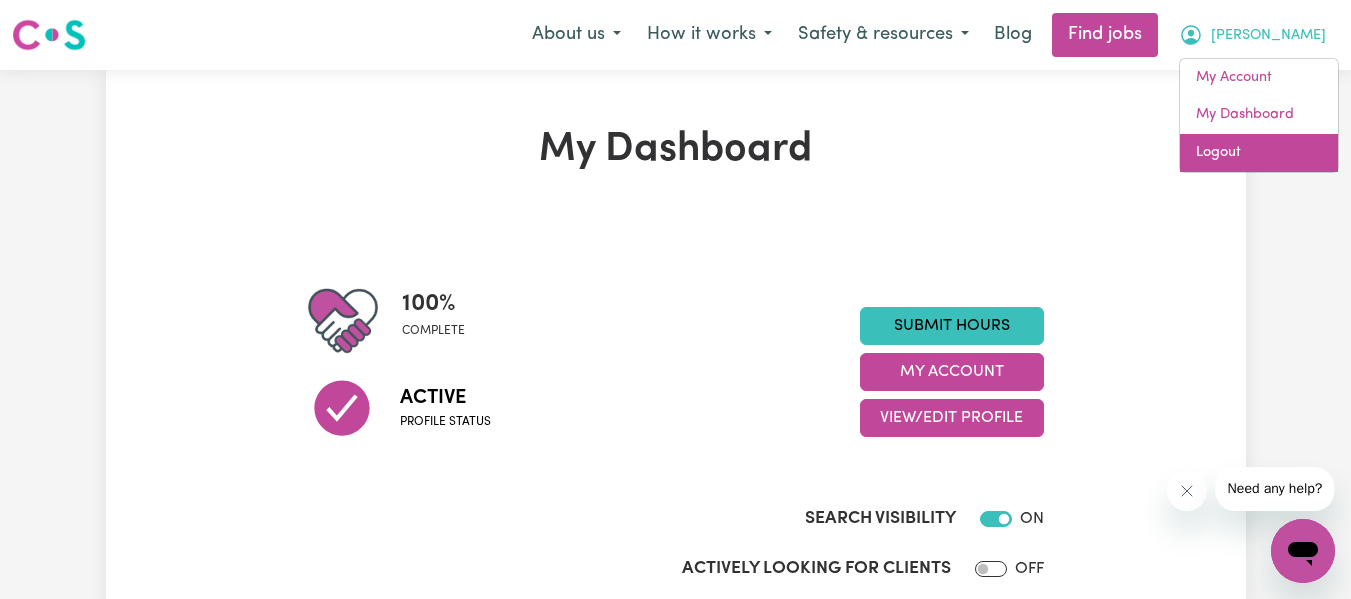 click on "Logout" at bounding box center (1259, 153) 